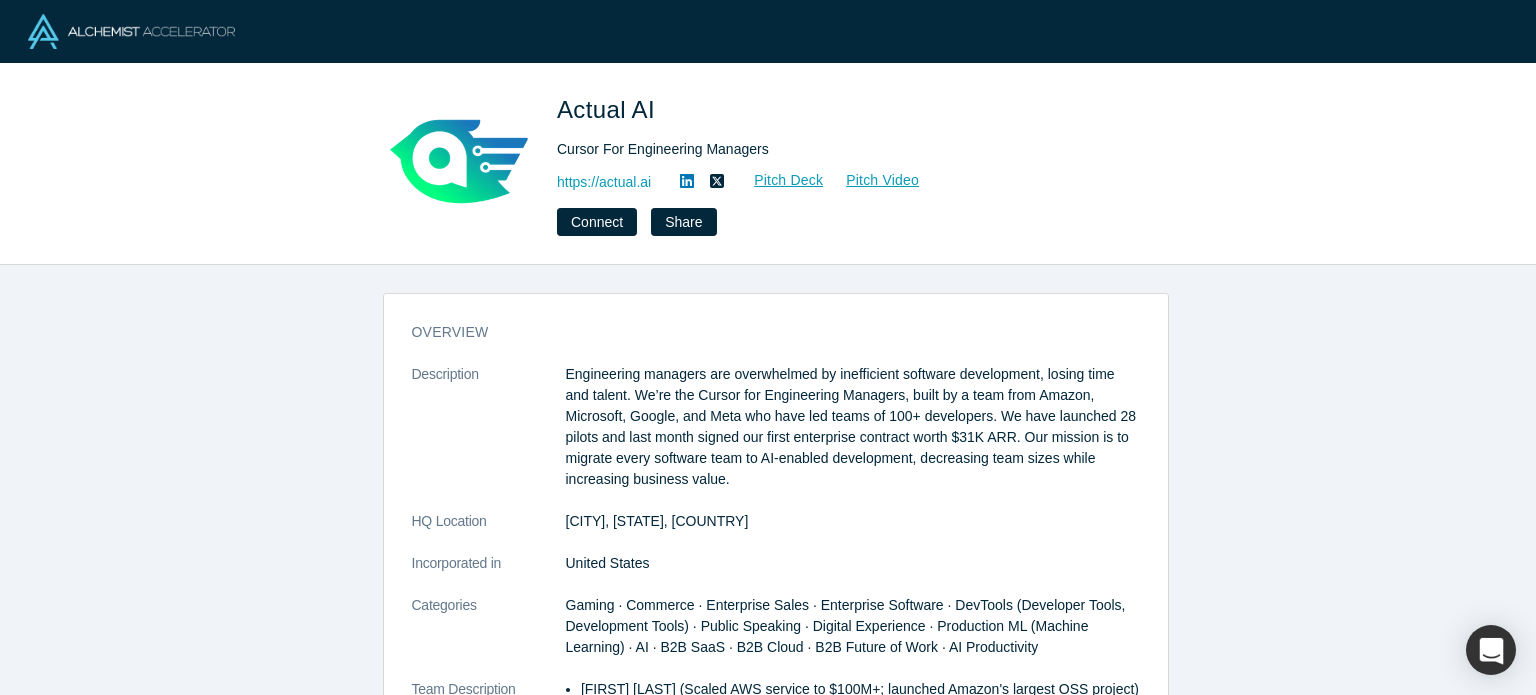 scroll, scrollTop: 0, scrollLeft: 0, axis: both 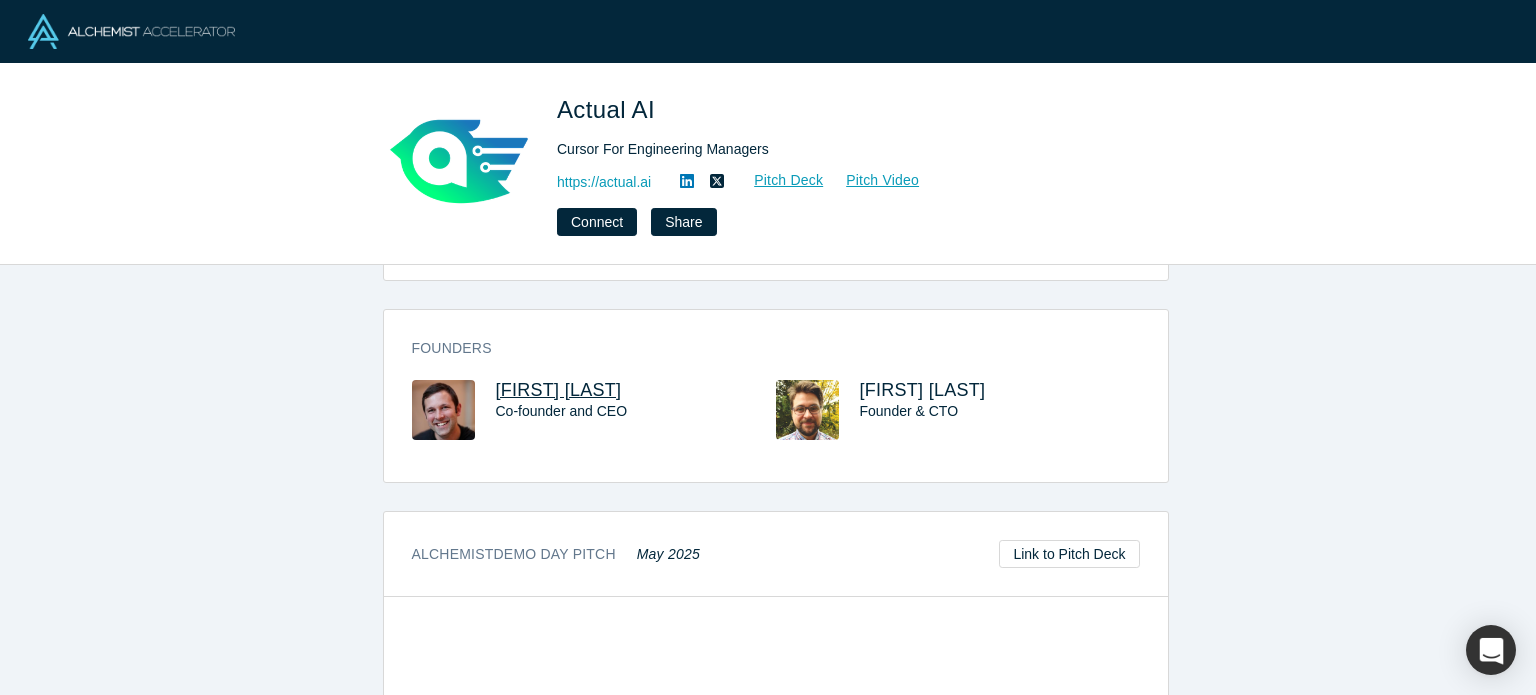 click on "John Kennedy" at bounding box center (559, 390) 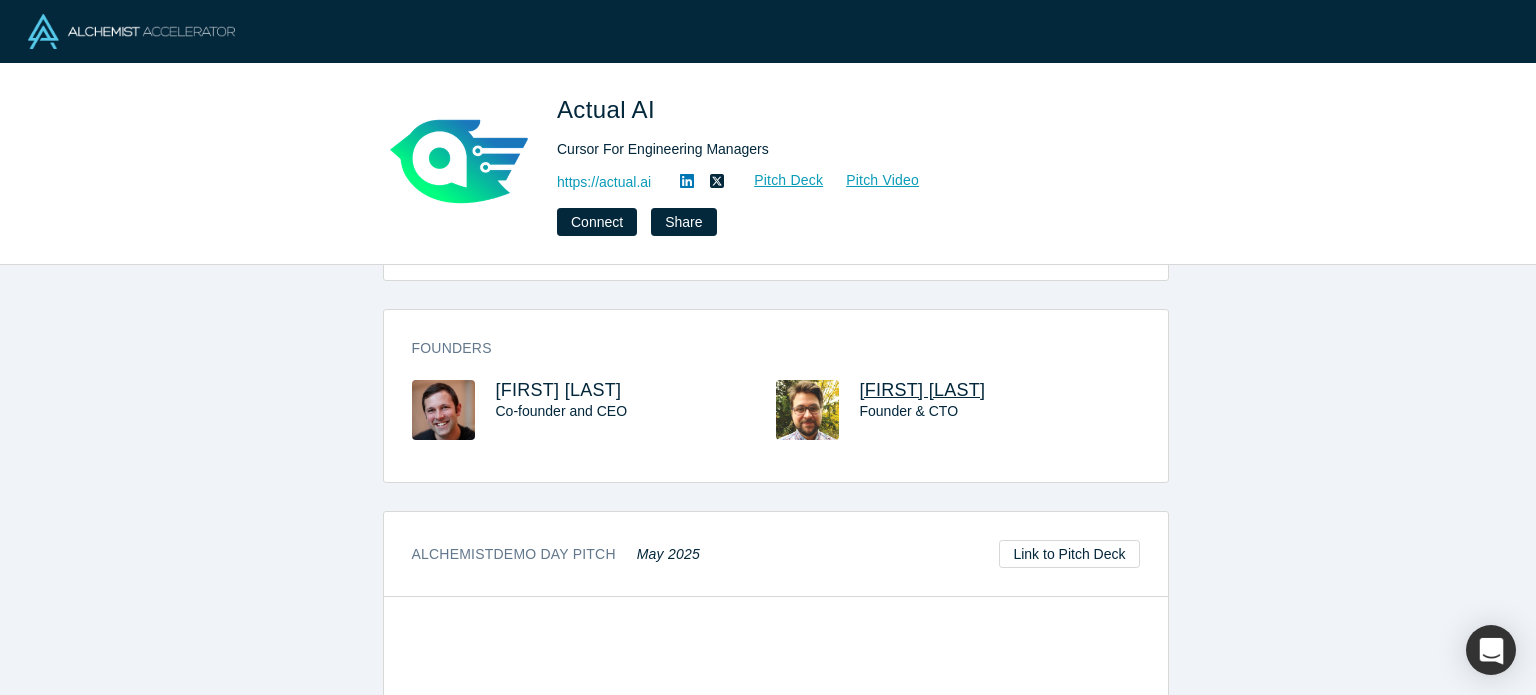 click on "Ethan Byrd" at bounding box center [923, 390] 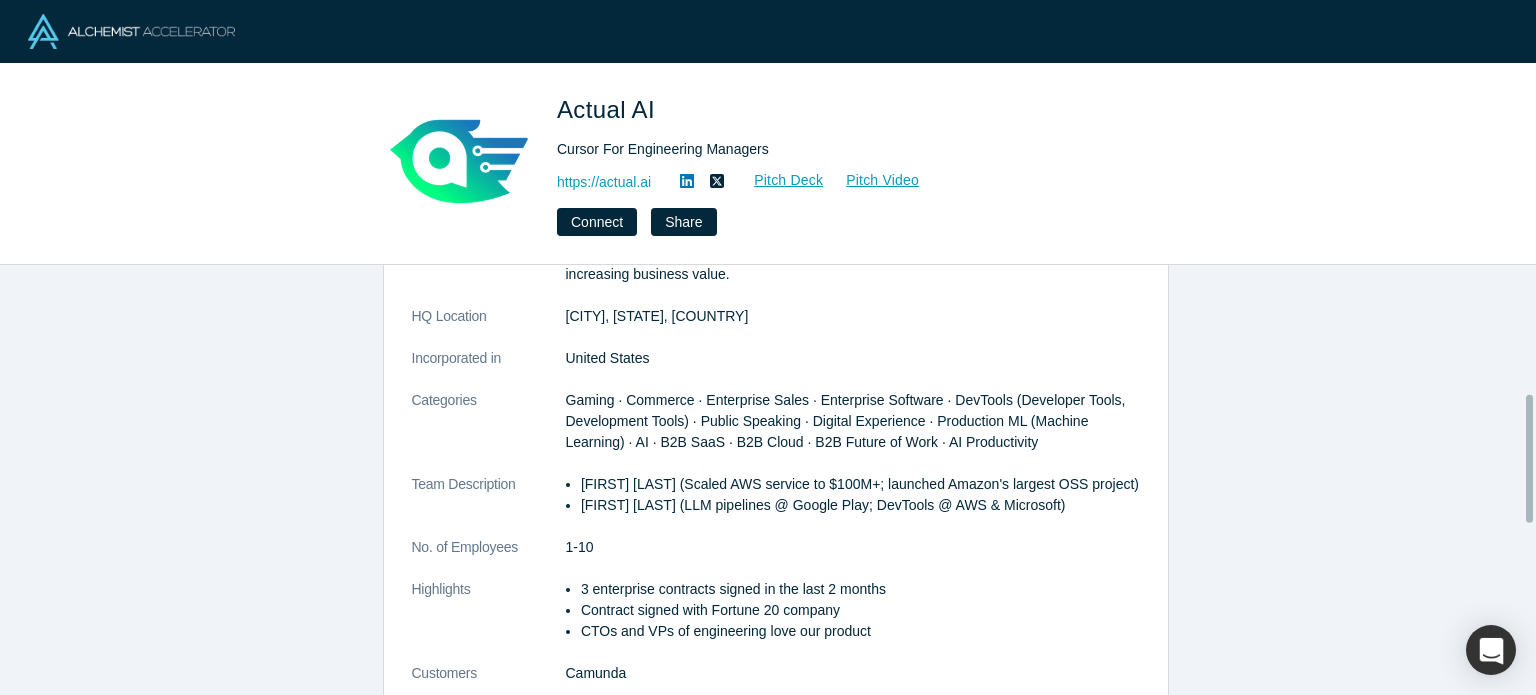 scroll, scrollTop: 0, scrollLeft: 0, axis: both 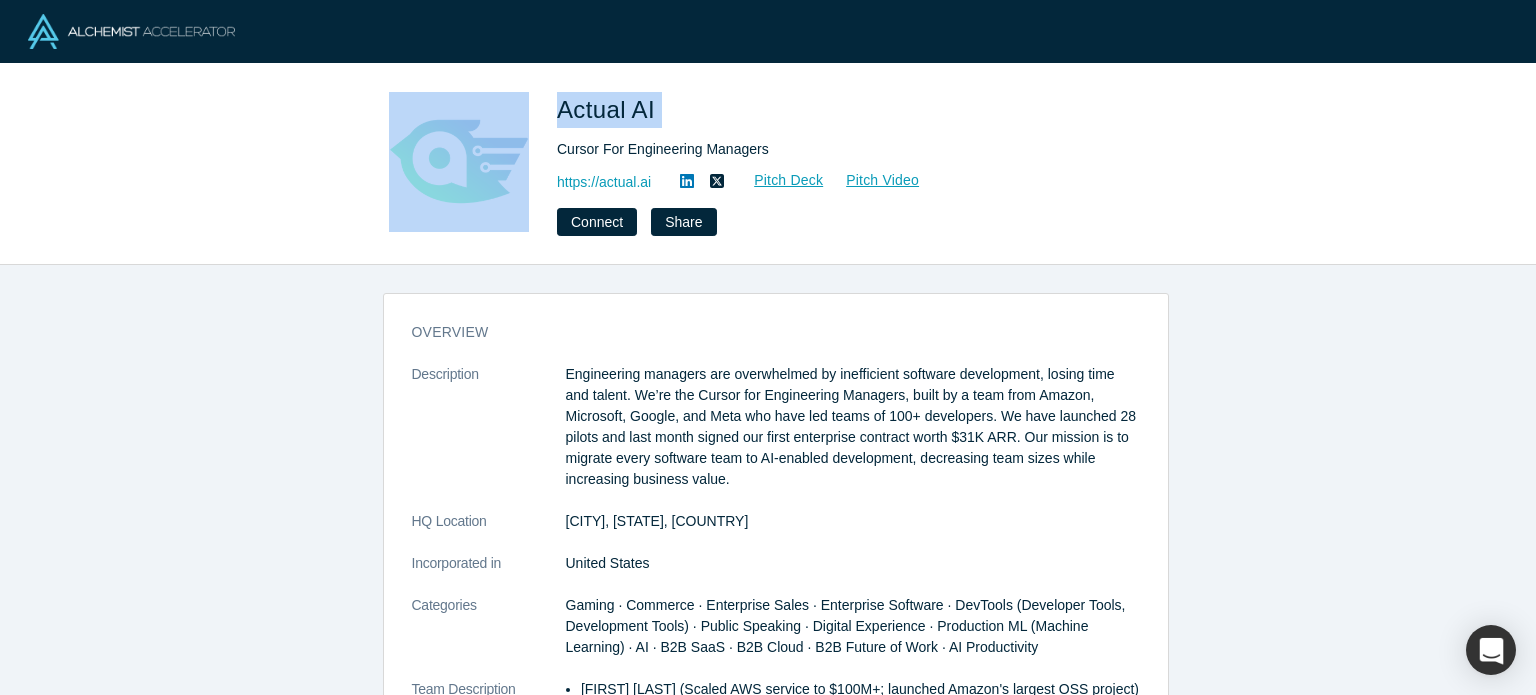 drag, startPoint x: 664, startPoint y: 107, endPoint x: 536, endPoint y: 114, distance: 128.19127 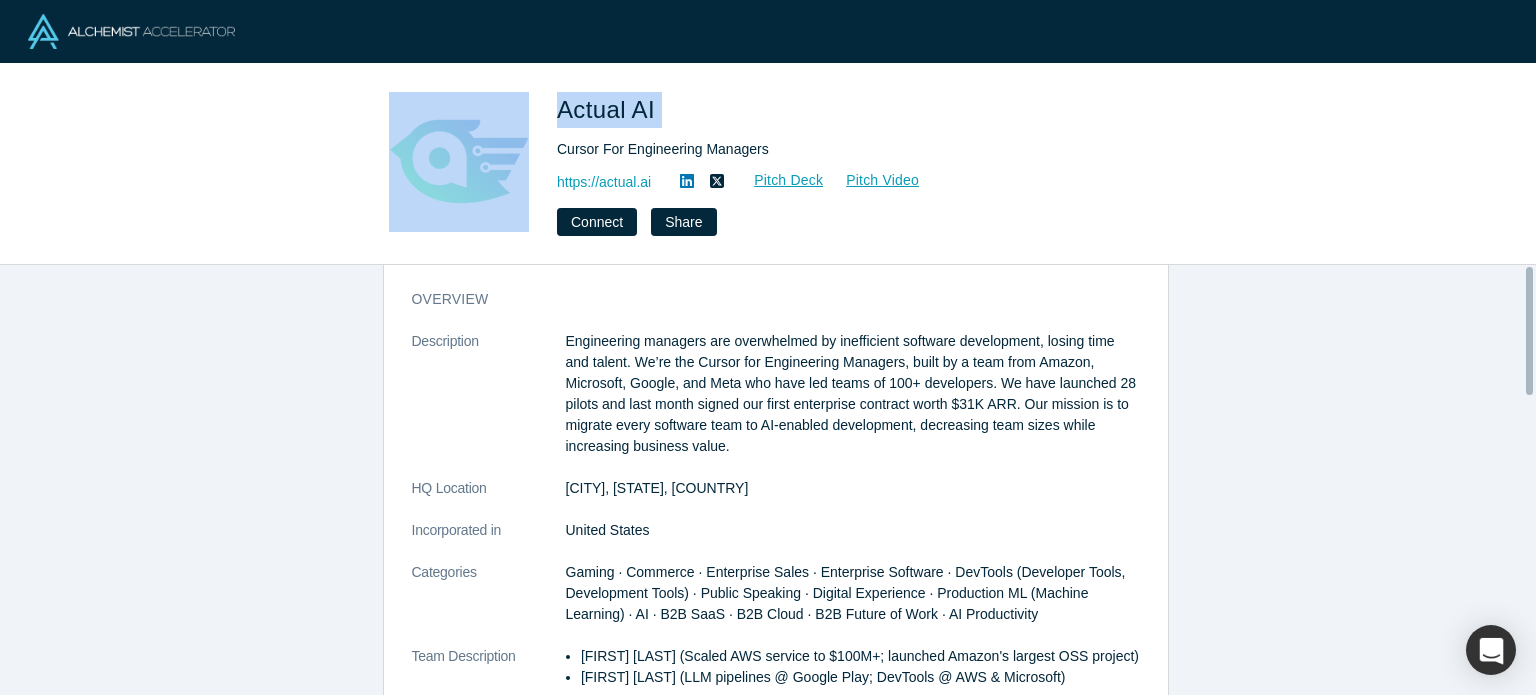 scroll, scrollTop: 0, scrollLeft: 0, axis: both 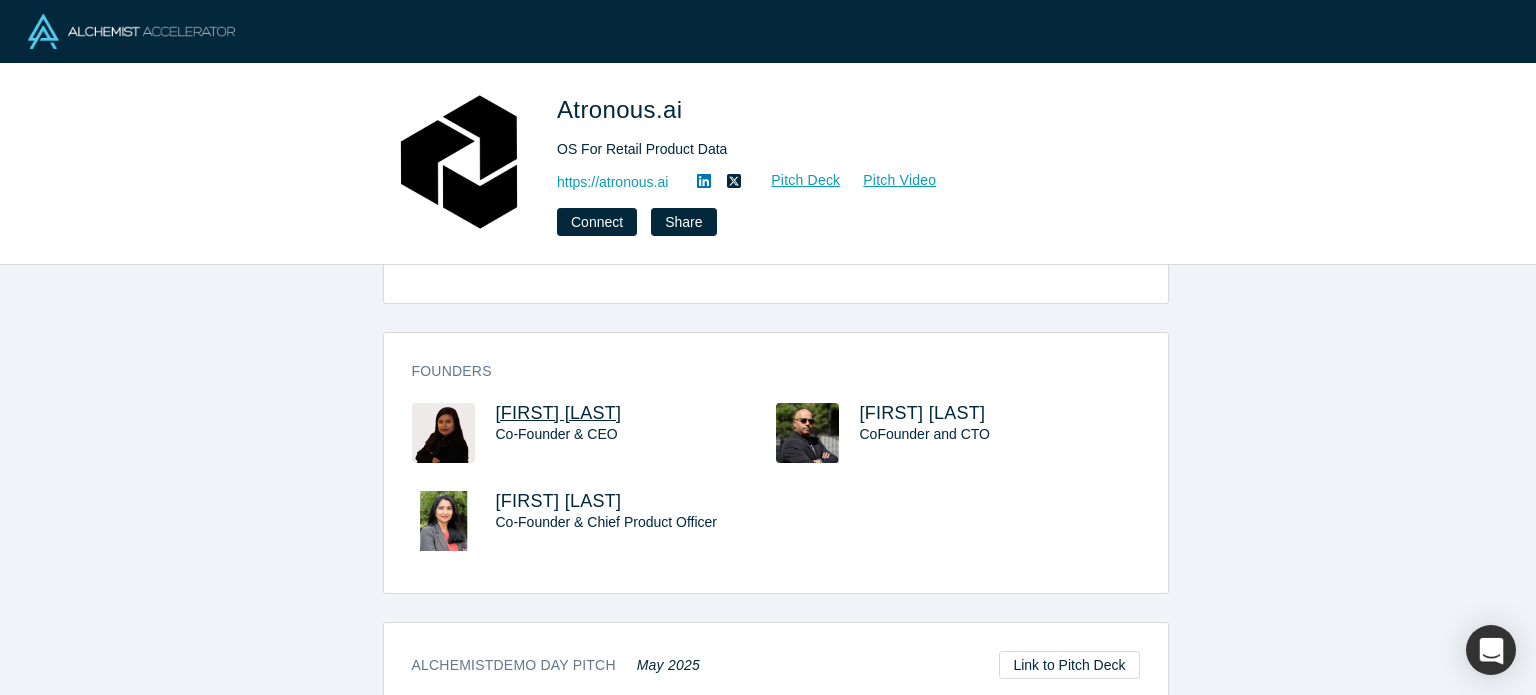 click on "Jayashree Dutta" at bounding box center (559, 413) 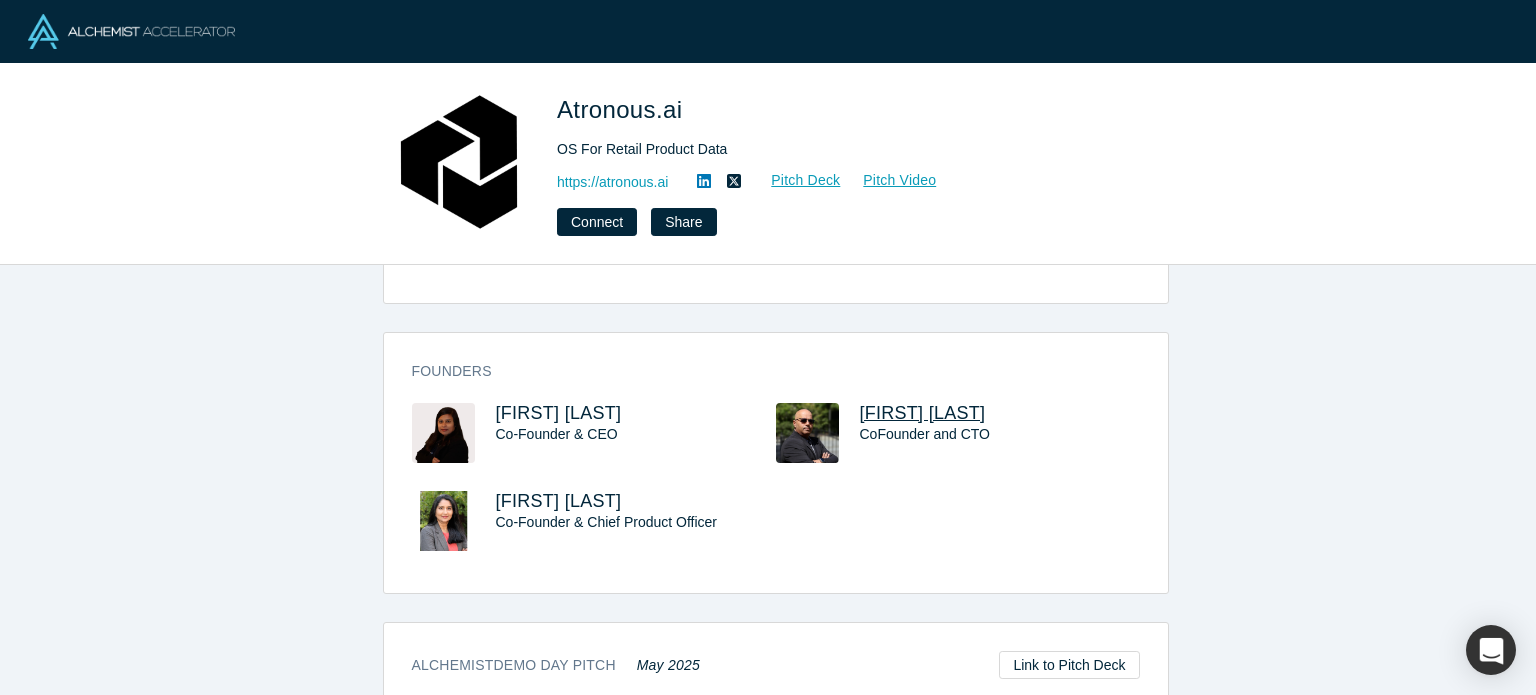 click on "Surajit Dutta" at bounding box center [923, 413] 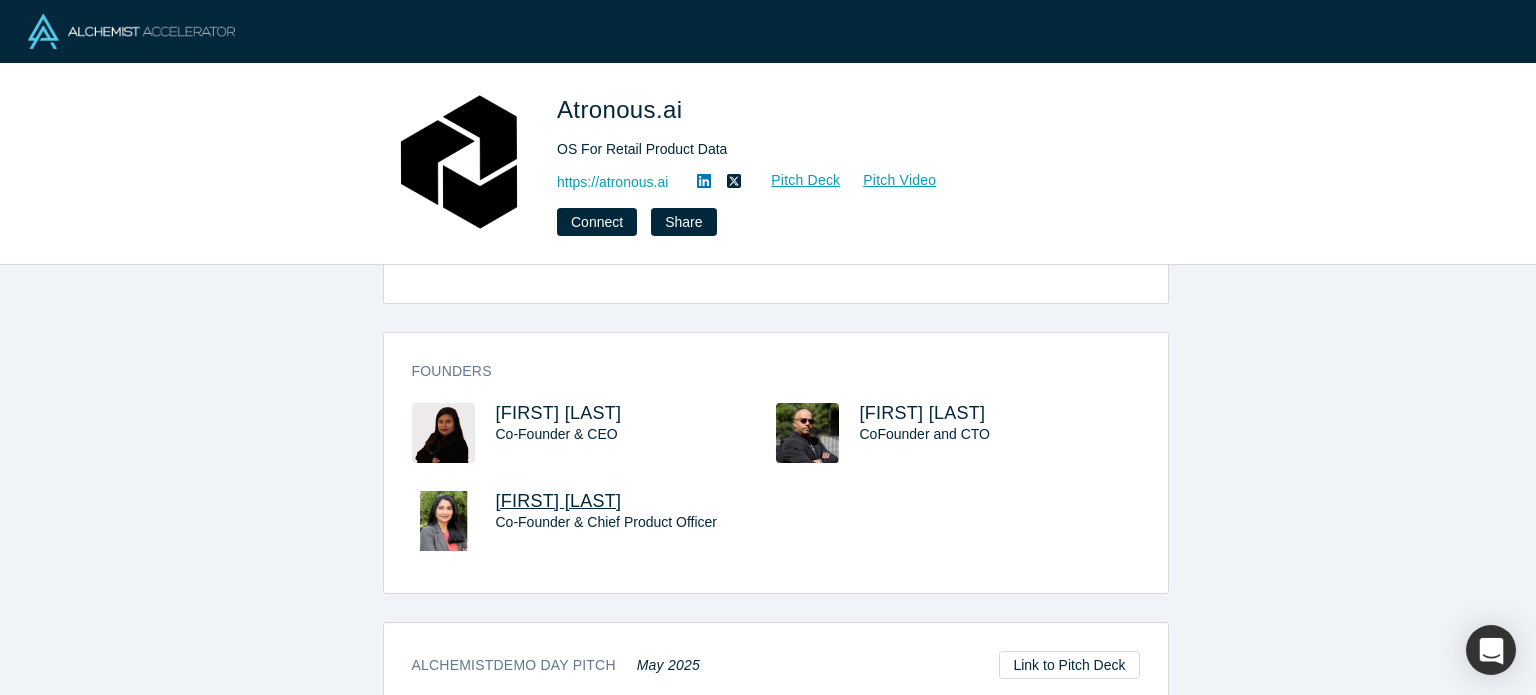 click on "Niru Anisetti" at bounding box center (559, 501) 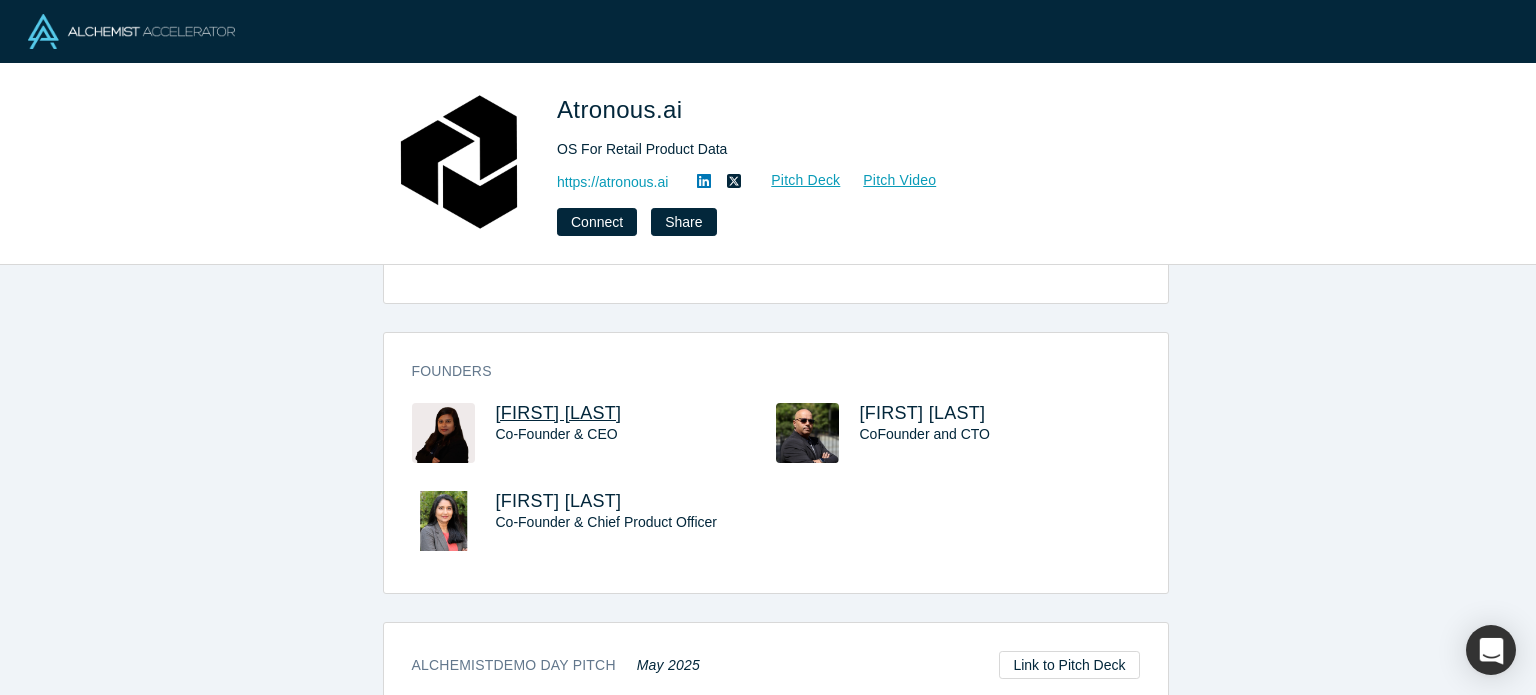 drag, startPoint x: 630, startPoint y: 408, endPoint x: 487, endPoint y: 417, distance: 143.28294 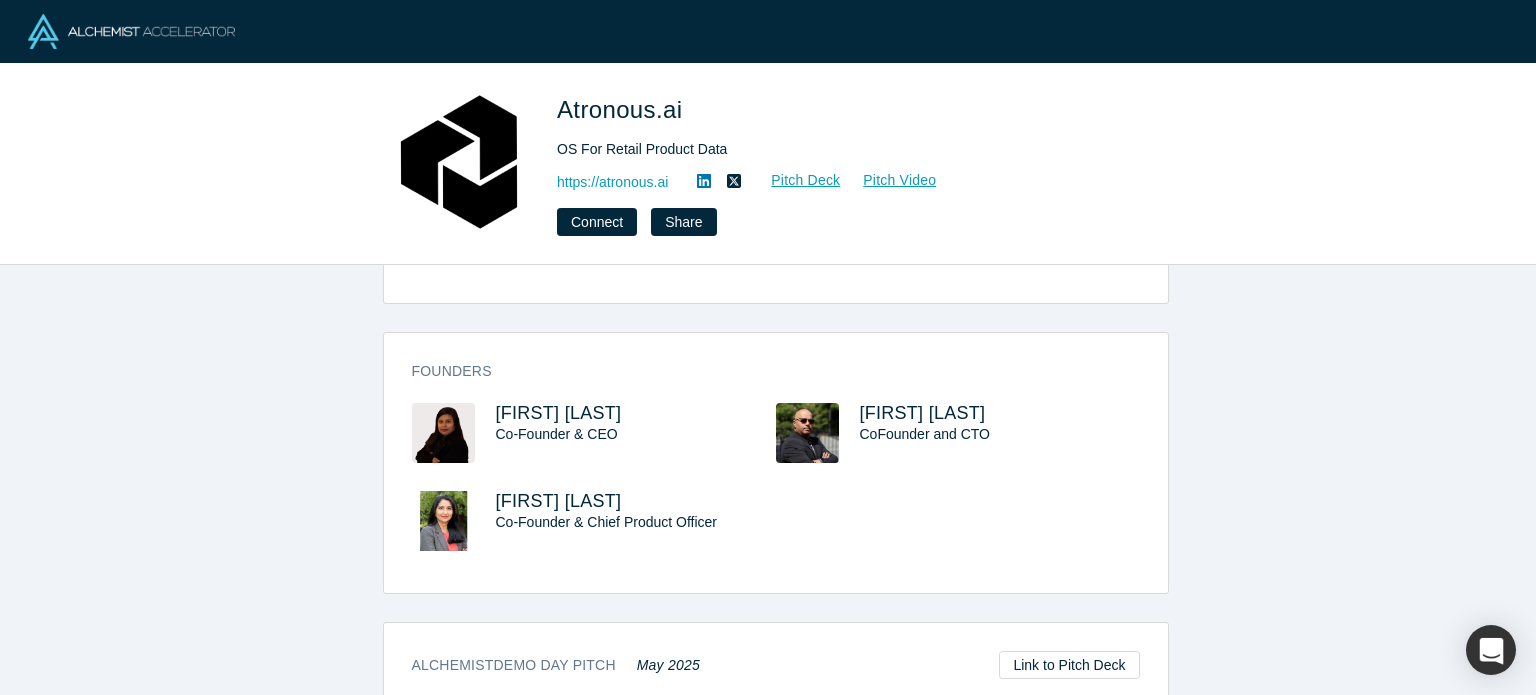 drag, startPoint x: 613, startPoint y: 487, endPoint x: 484, endPoint y: 511, distance: 131.21356 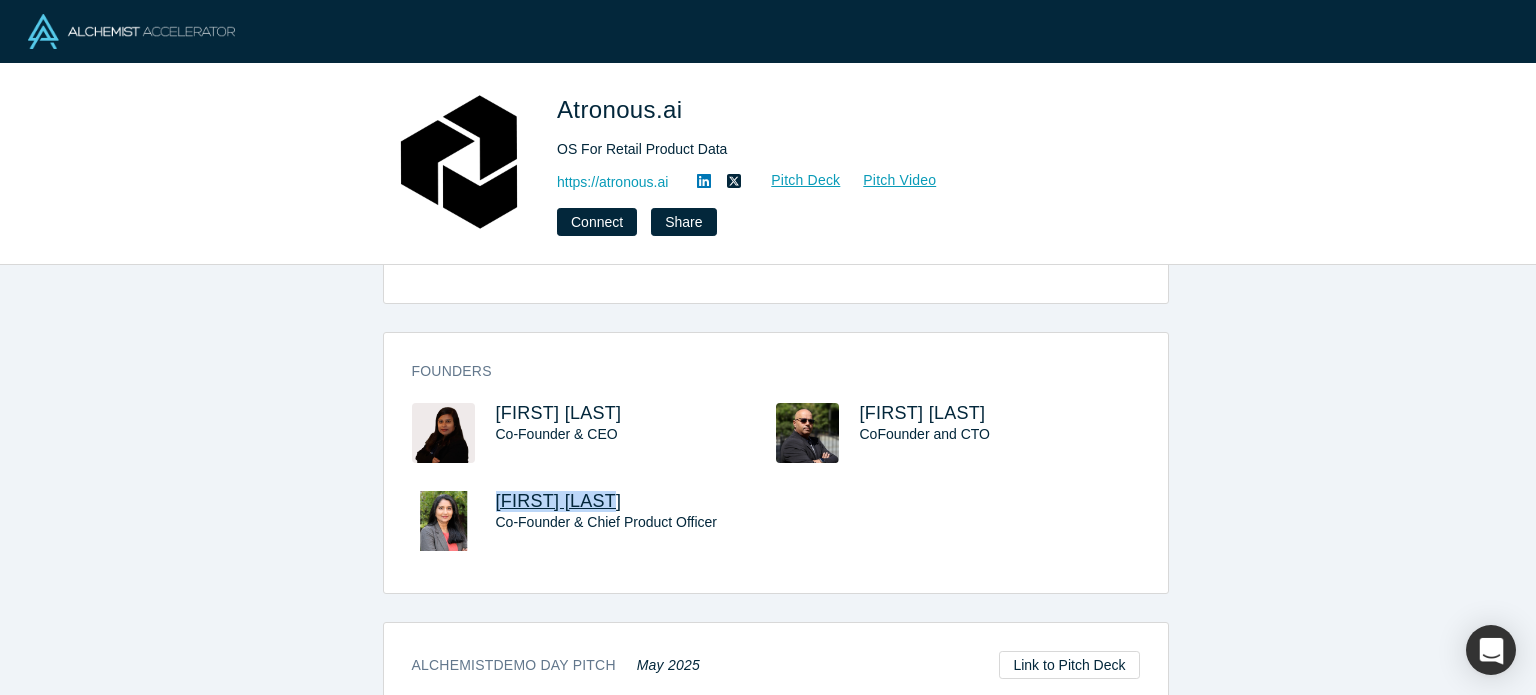 drag, startPoint x: 612, startPoint y: 495, endPoint x: 488, endPoint y: 494, distance: 124.004036 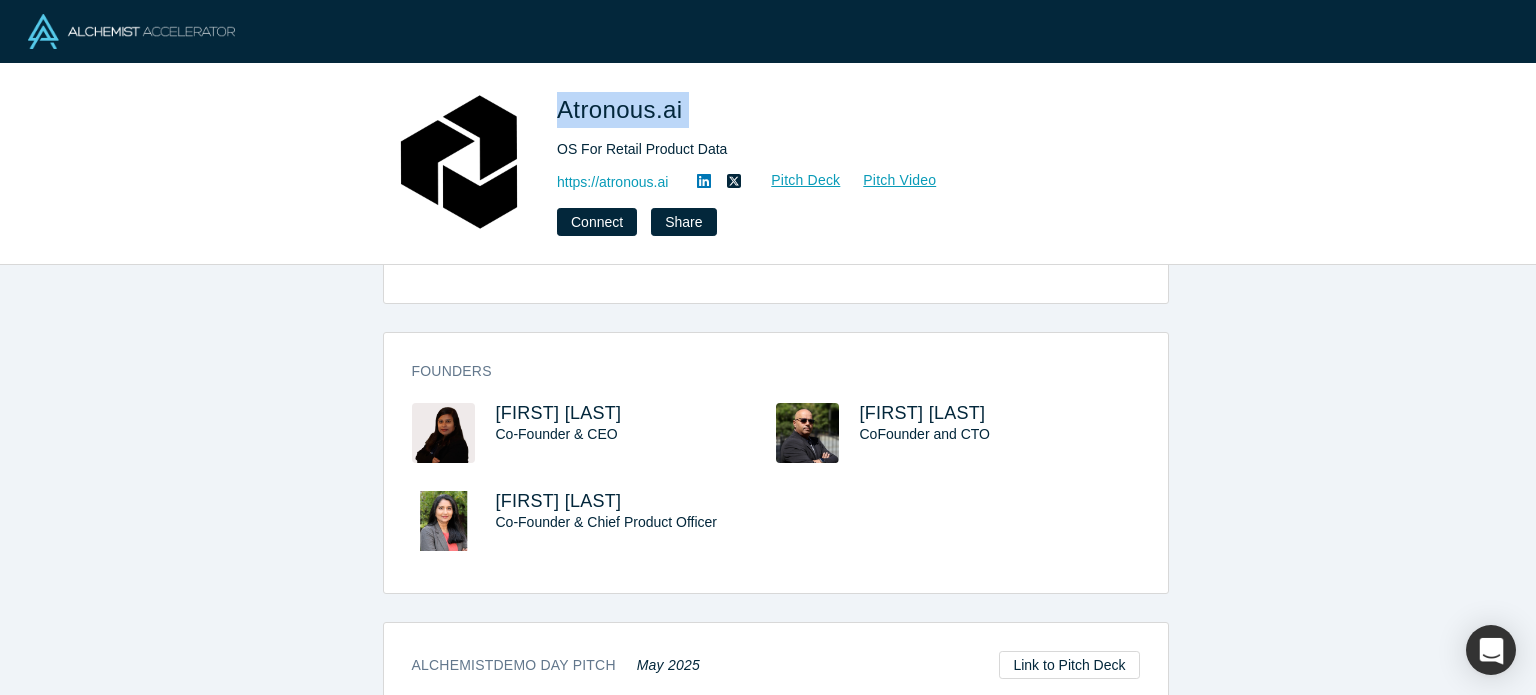 drag, startPoint x: 730, startPoint y: 103, endPoint x: 556, endPoint y: 124, distance: 175.26266 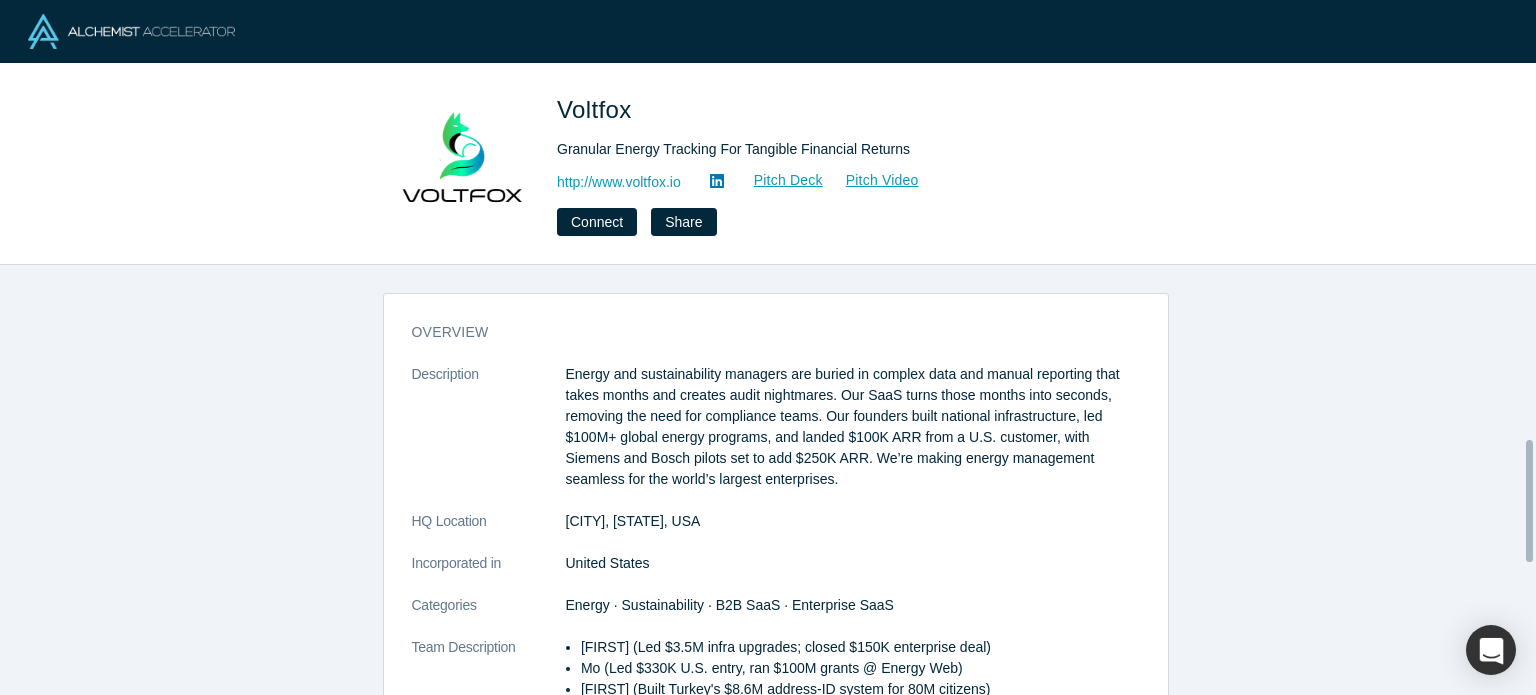 scroll, scrollTop: 0, scrollLeft: 0, axis: both 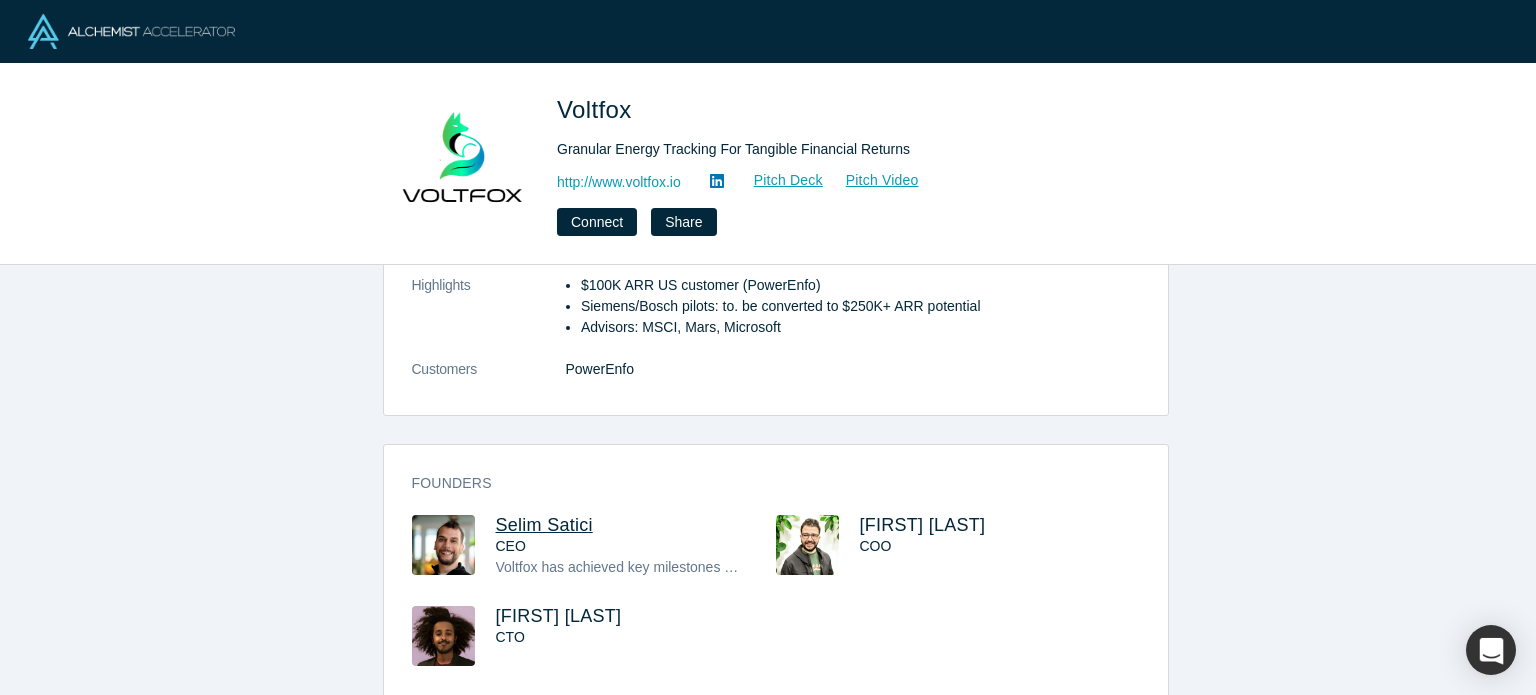 click on "Selim Satici" at bounding box center [544, 525] 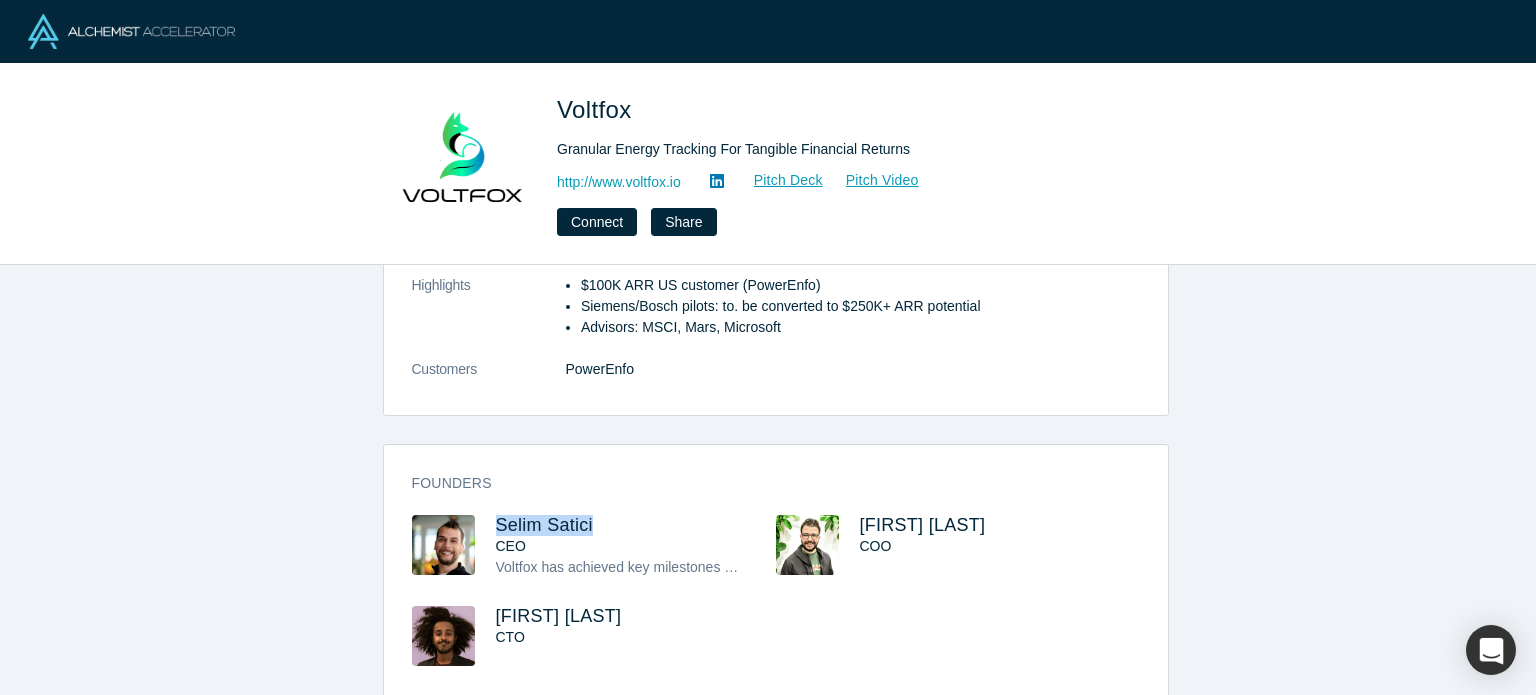 drag, startPoint x: 620, startPoint y: 523, endPoint x: 480, endPoint y: 532, distance: 140.28899 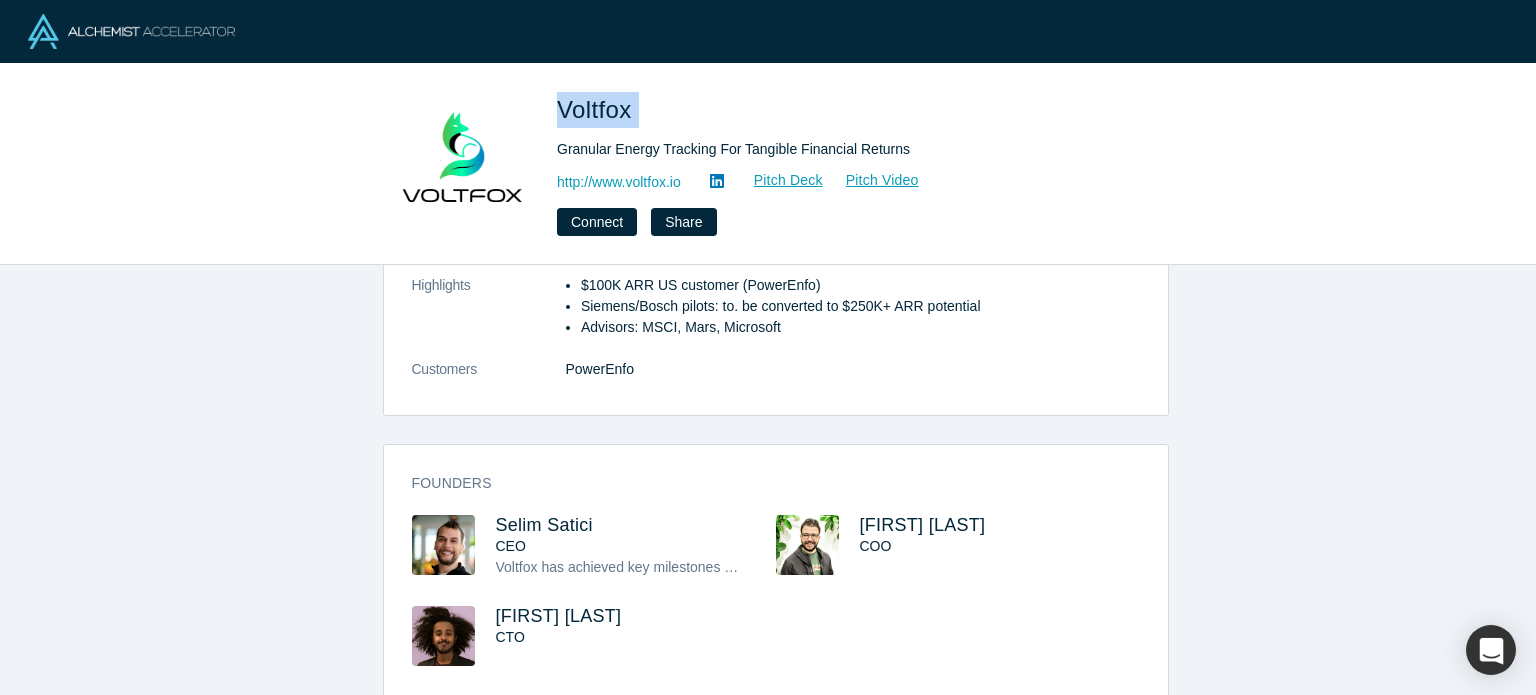 drag, startPoint x: 640, startPoint y: 108, endPoint x: 550, endPoint y: 104, distance: 90.088844 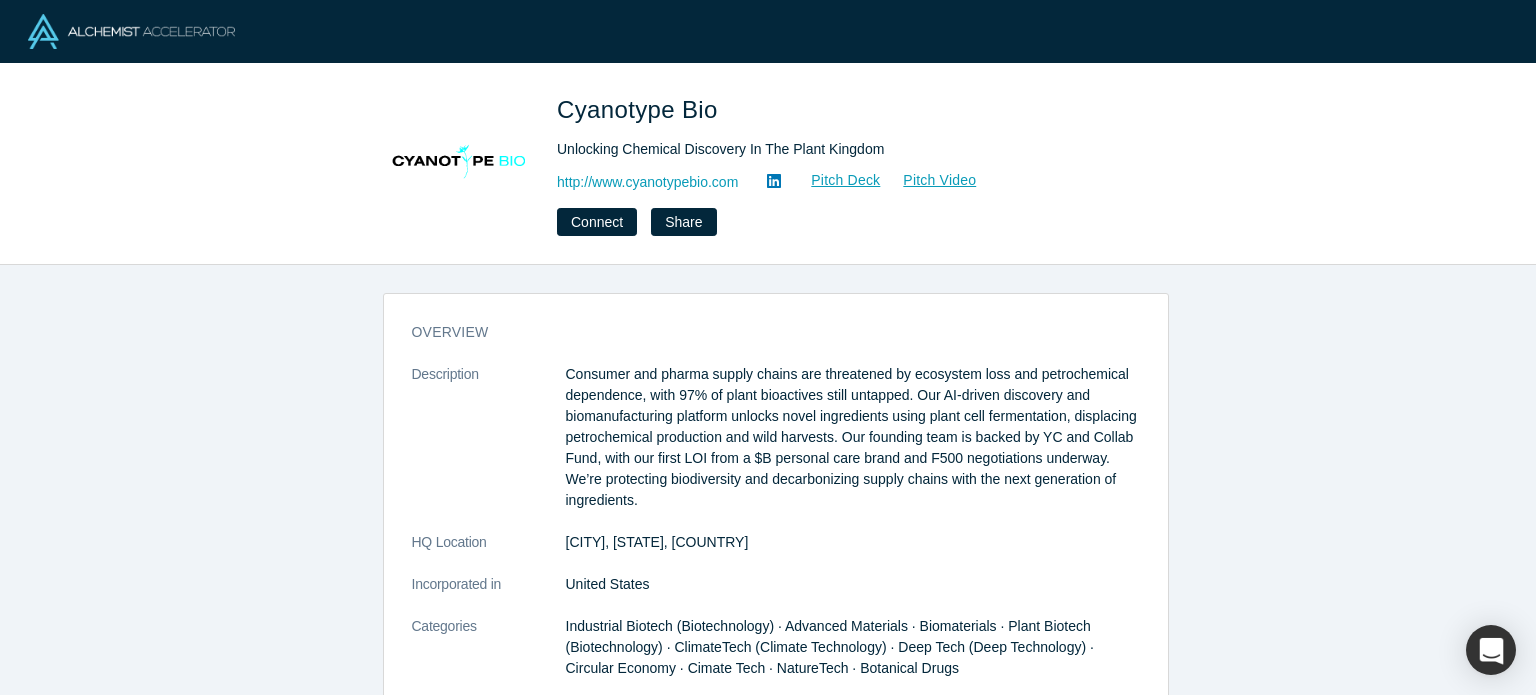 scroll, scrollTop: 0, scrollLeft: 0, axis: both 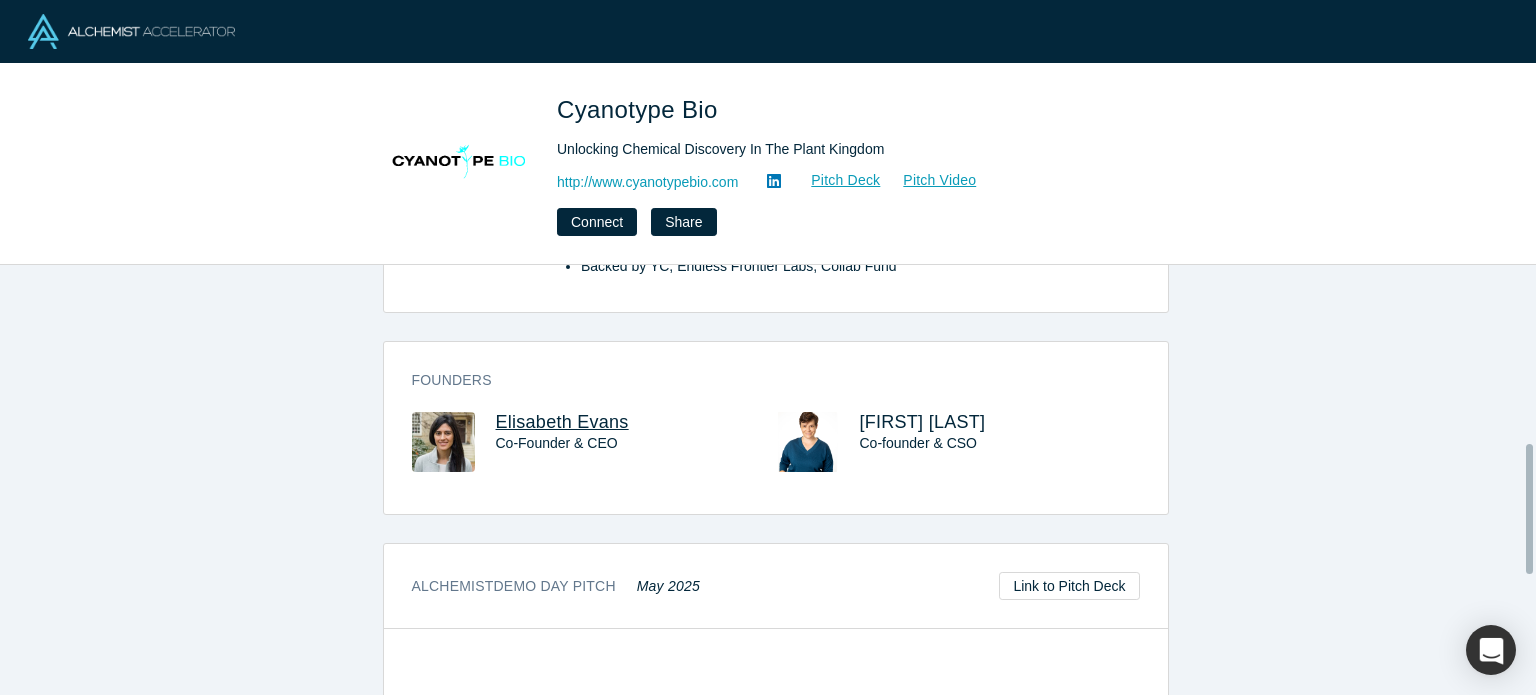 click on "Elisabeth Evans" at bounding box center (562, 422) 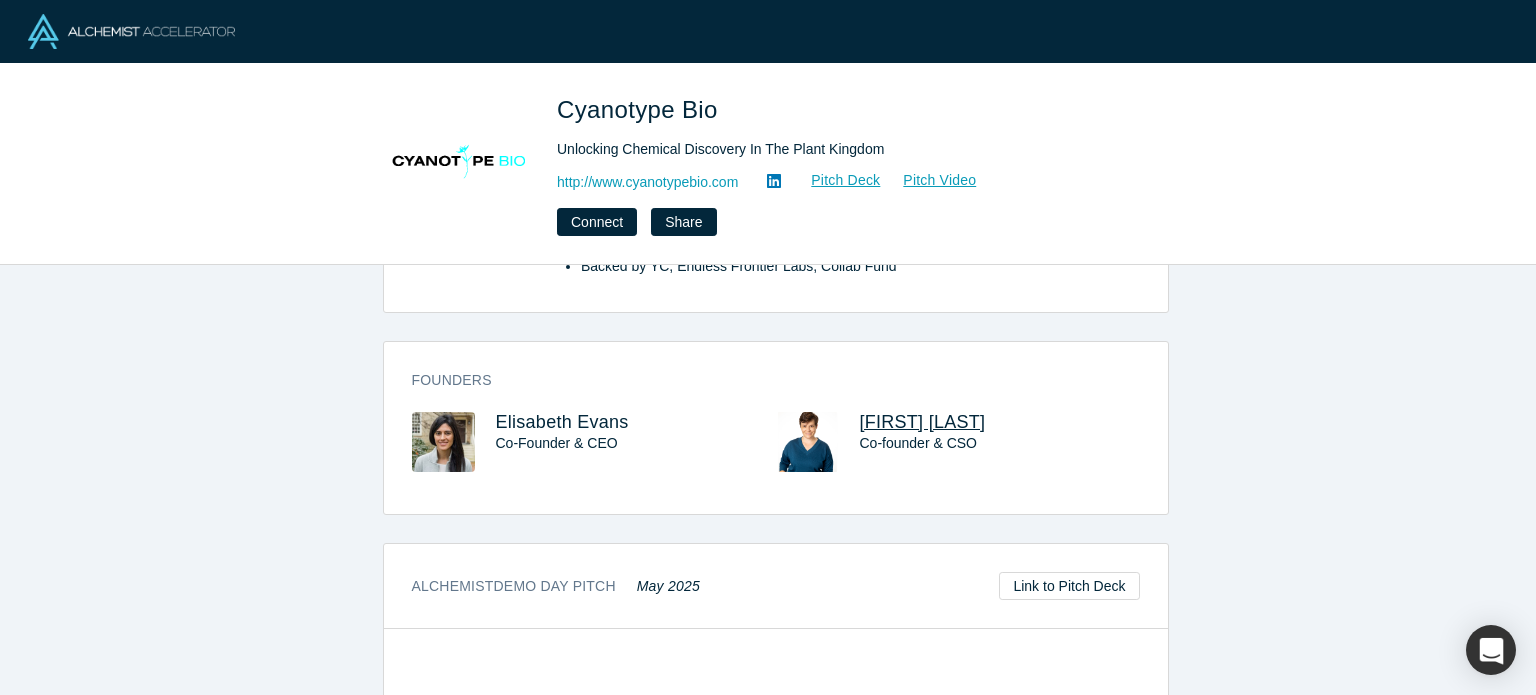 click on "[FIRST] [LAST]" at bounding box center [923, 422] 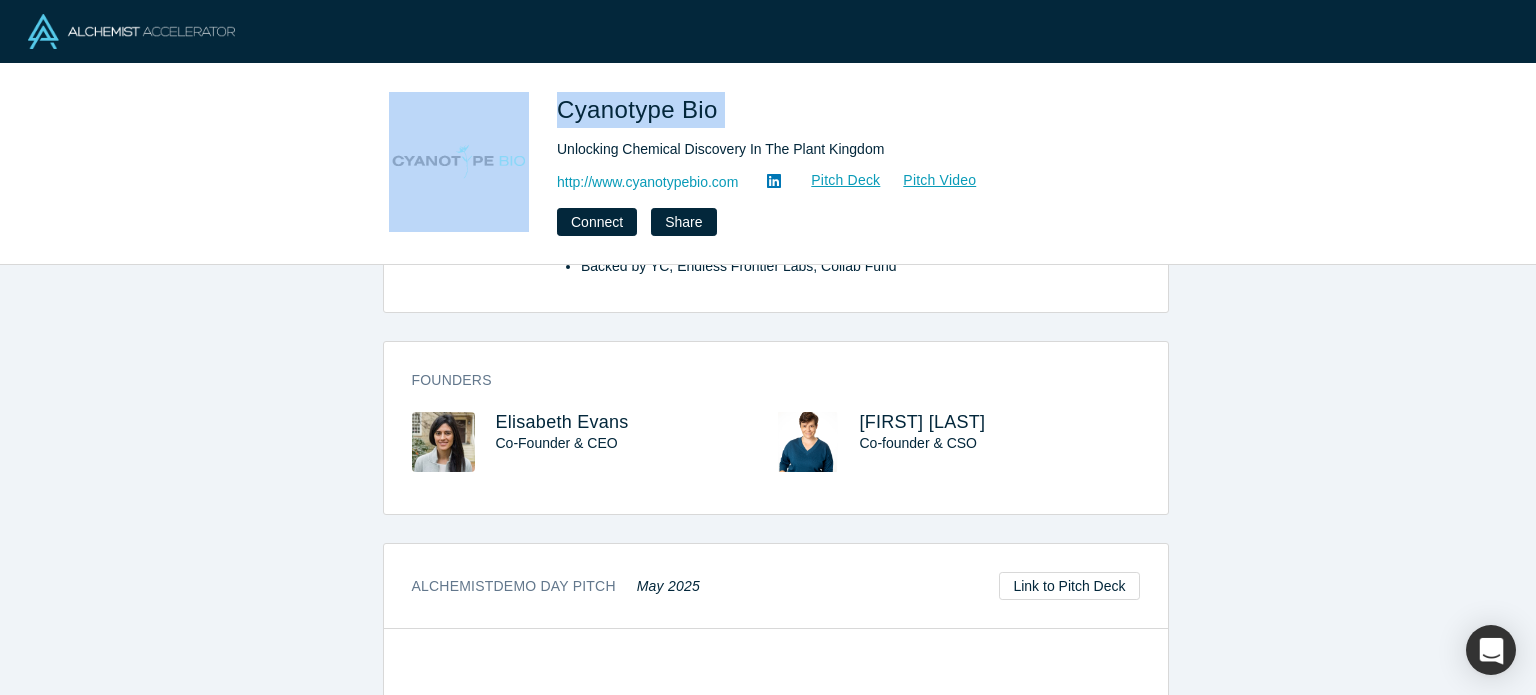 drag, startPoint x: 767, startPoint y: 107, endPoint x: 453, endPoint y: 103, distance: 314.02548 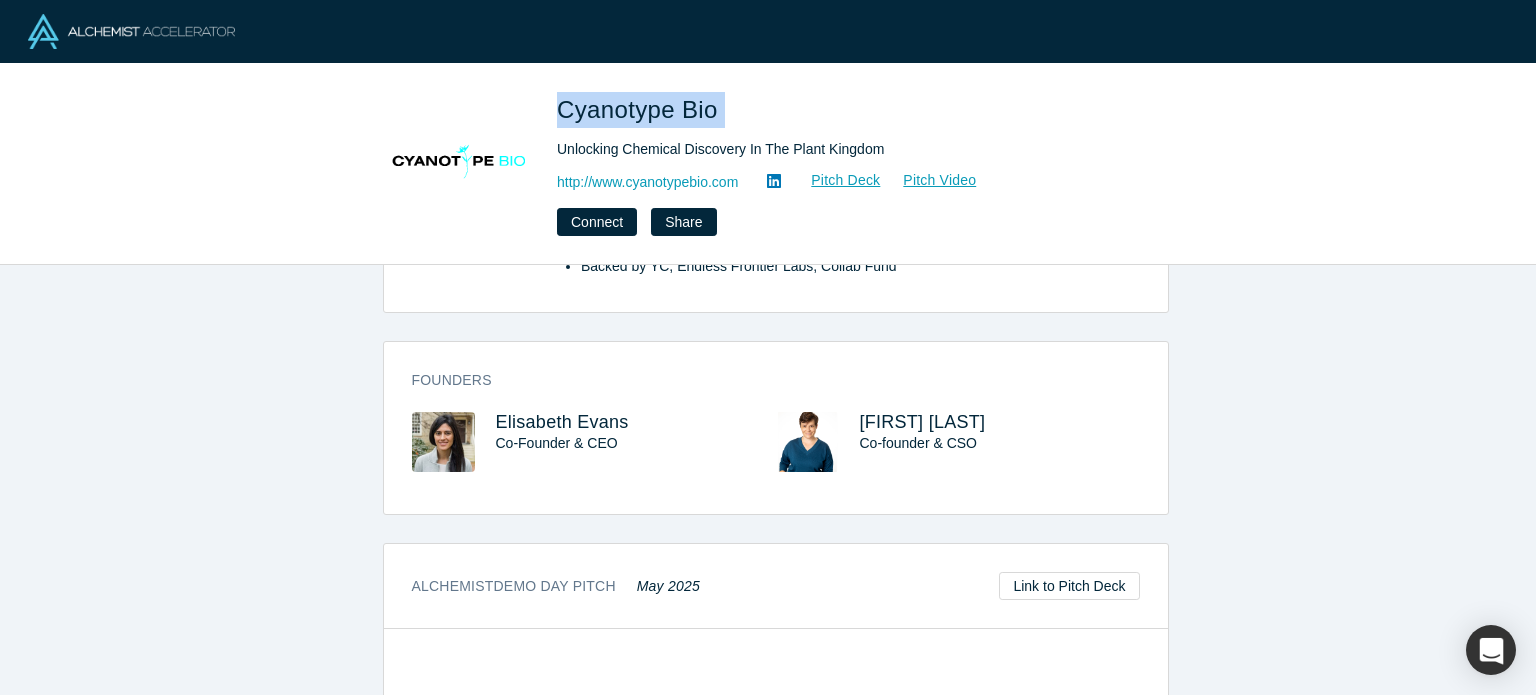 drag, startPoint x: 728, startPoint y: 103, endPoint x: 559, endPoint y: 103, distance: 169 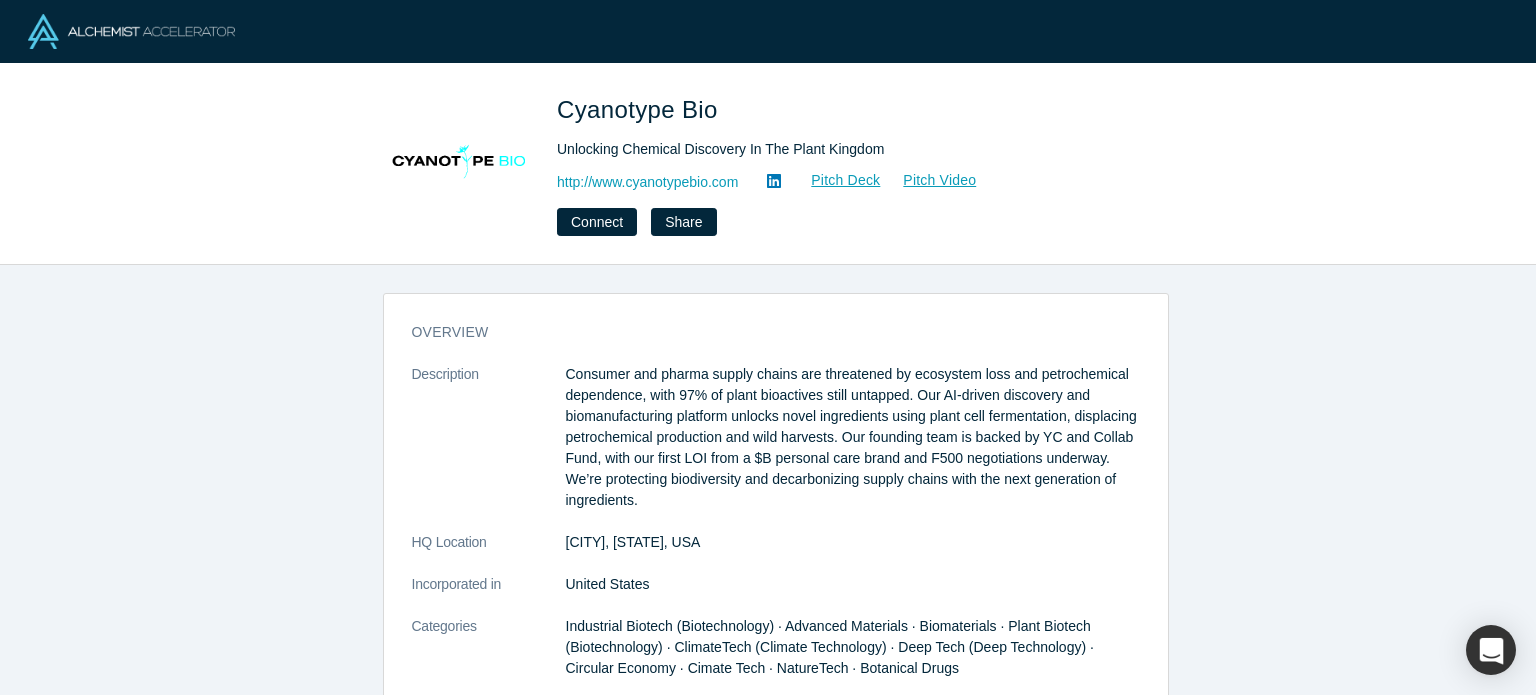 scroll, scrollTop: 0, scrollLeft: 0, axis: both 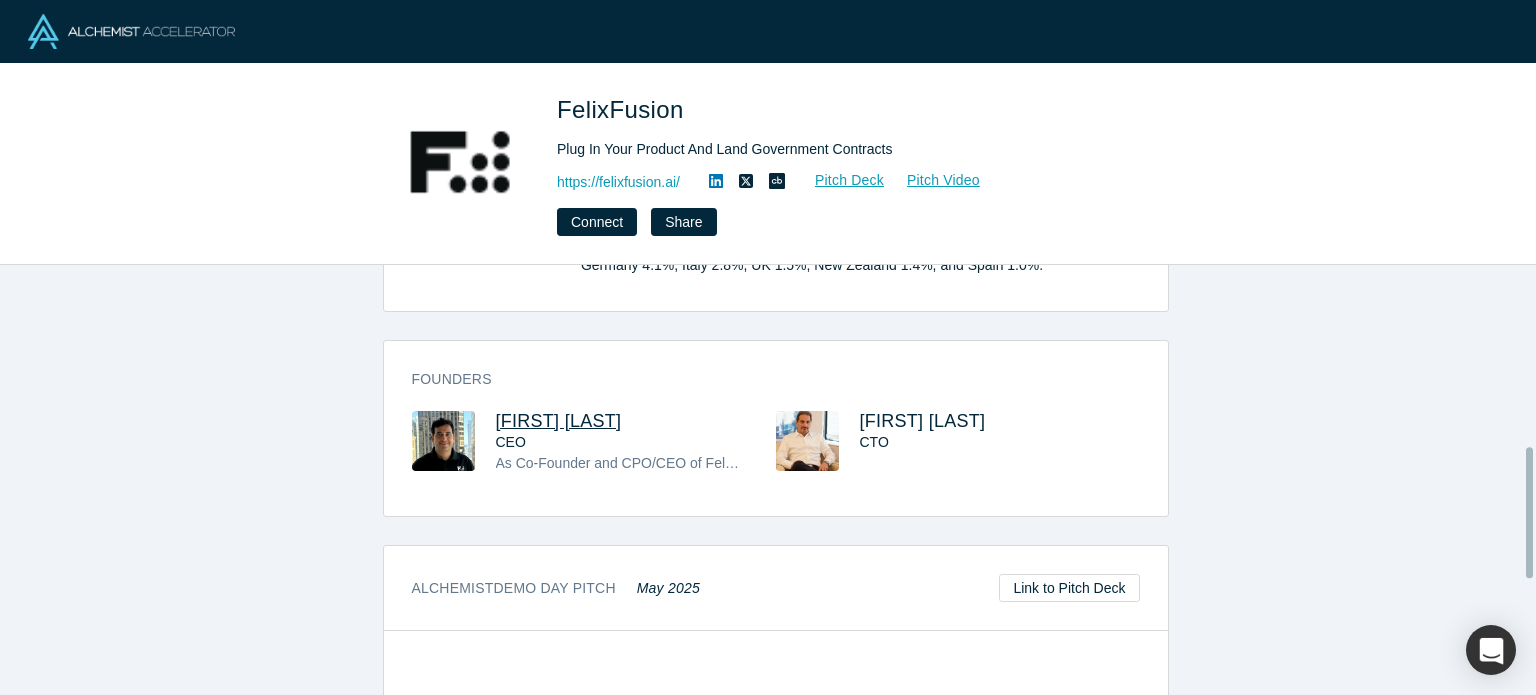 click on "[FIRST] [LAST]" at bounding box center (559, 421) 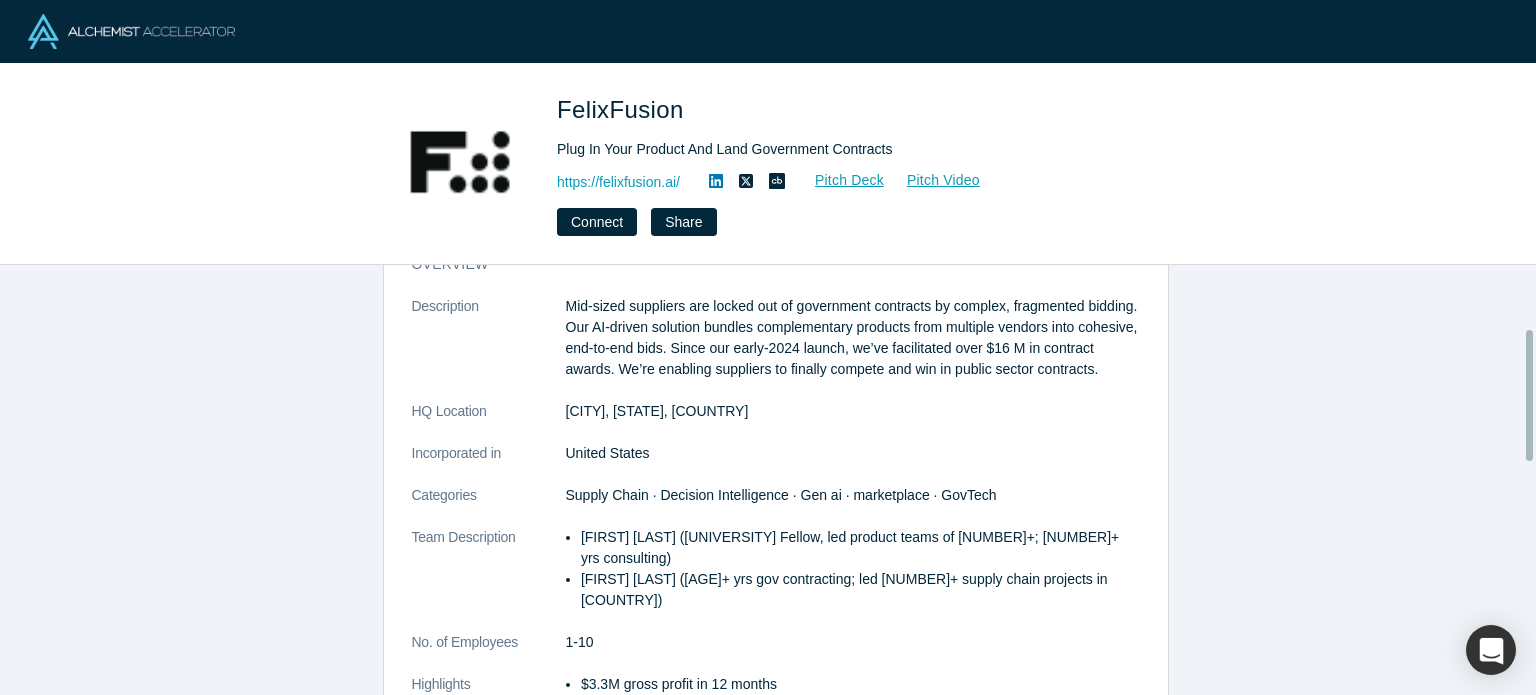 scroll, scrollTop: 0, scrollLeft: 0, axis: both 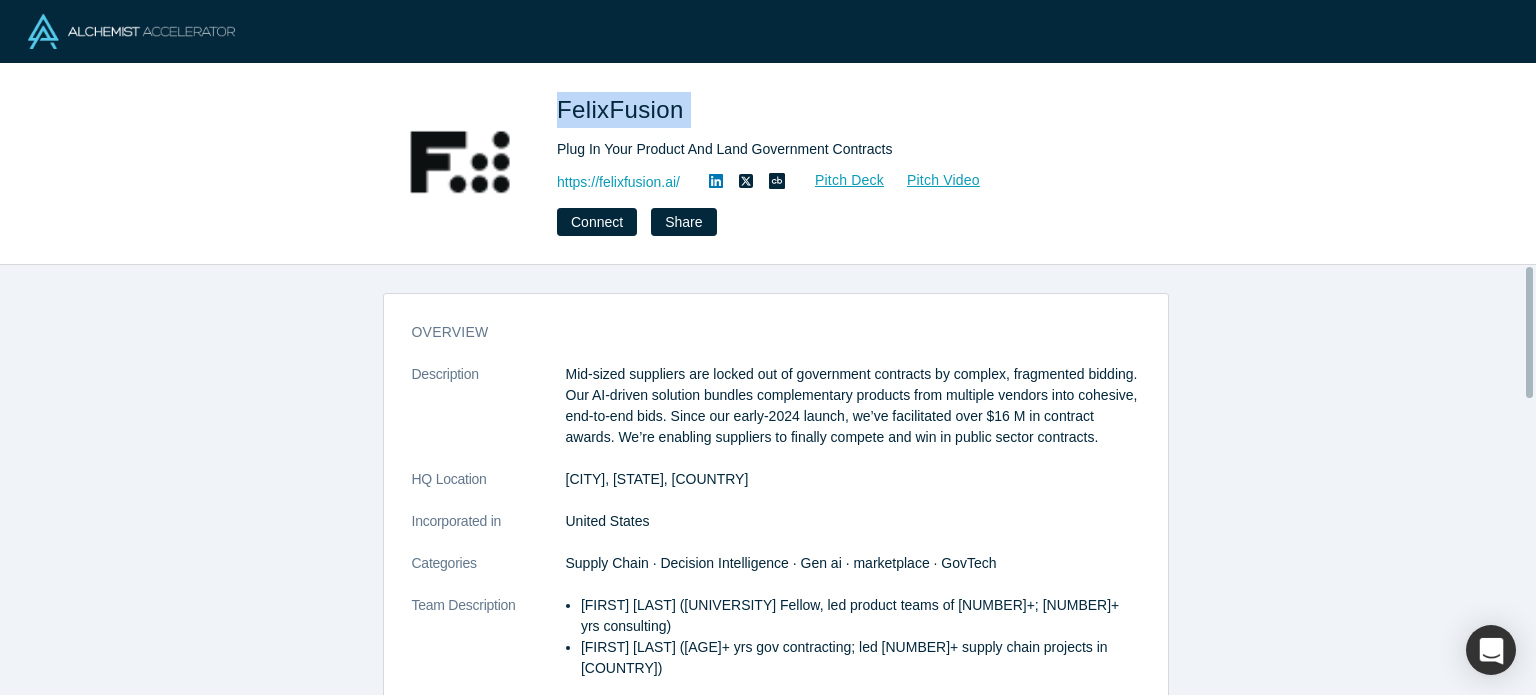 drag, startPoint x: 720, startPoint y: 108, endPoint x: 548, endPoint y: 106, distance: 172.01163 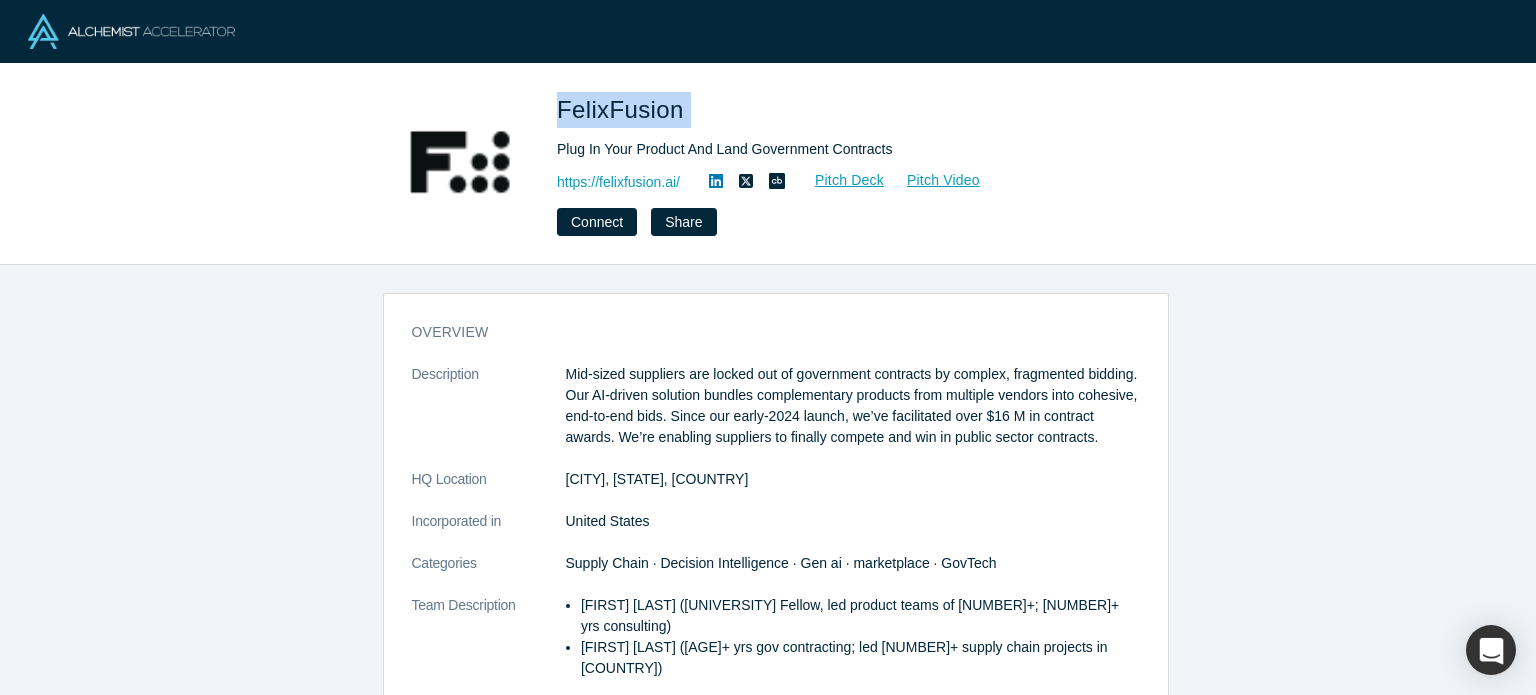 copy on "FelixFusion" 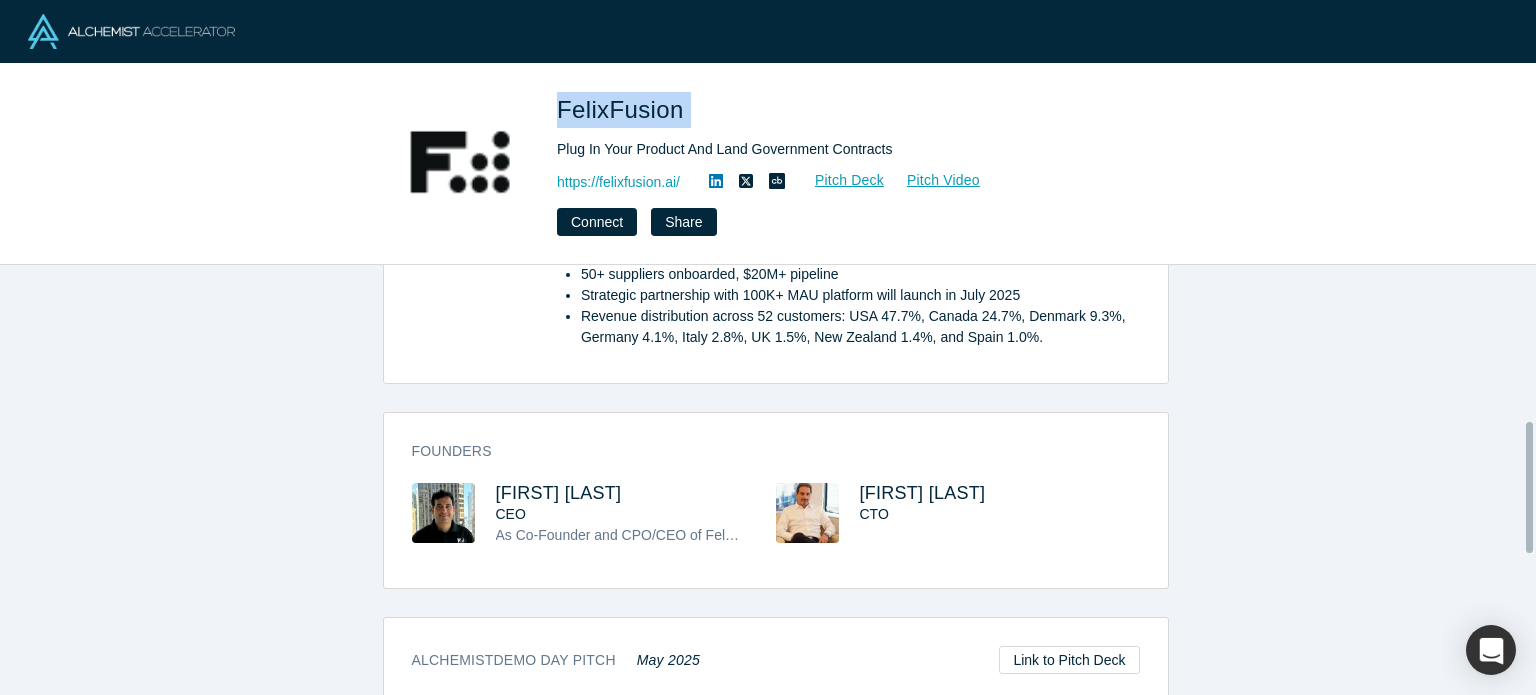 scroll, scrollTop: 524, scrollLeft: 0, axis: vertical 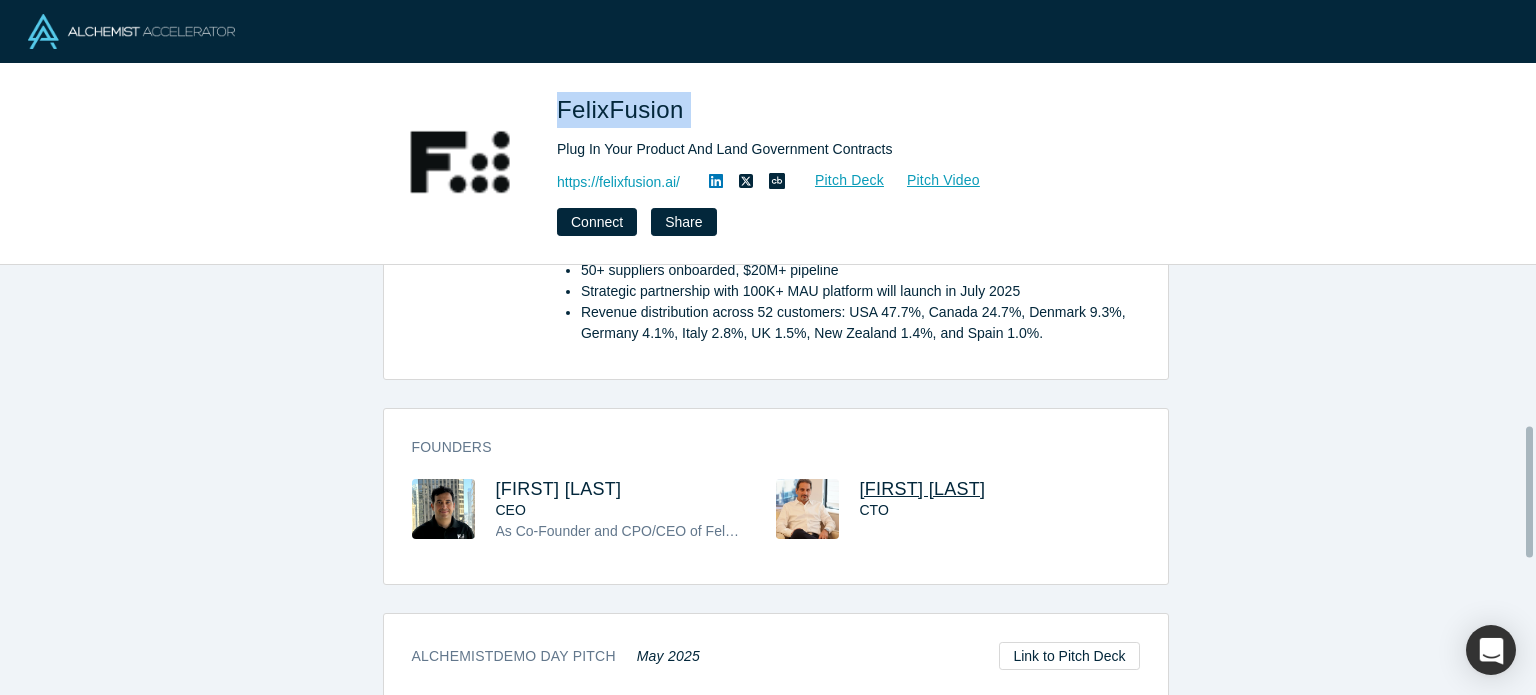 click on "[FIRST] [LAST]" at bounding box center (923, 489) 